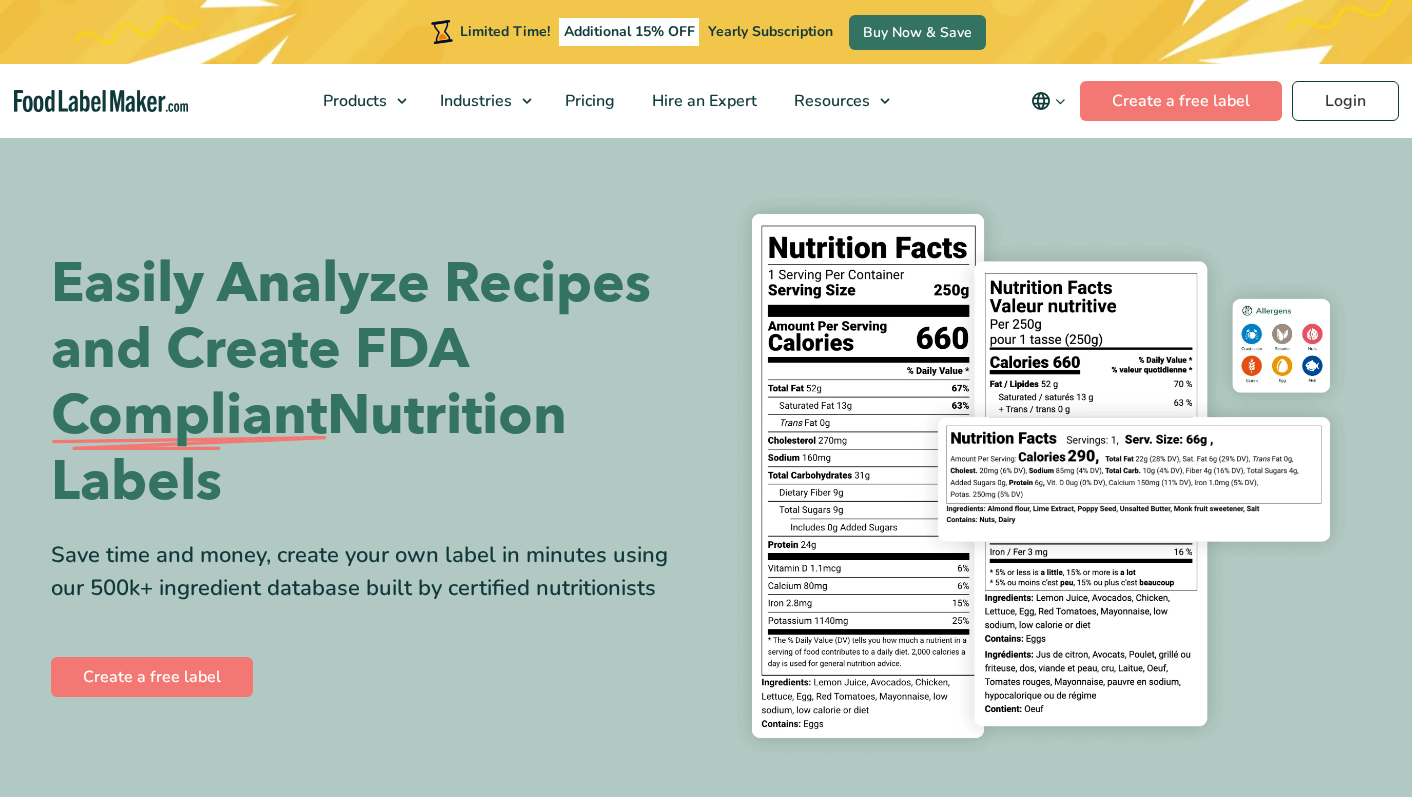 scroll, scrollTop: 0, scrollLeft: 0, axis: both 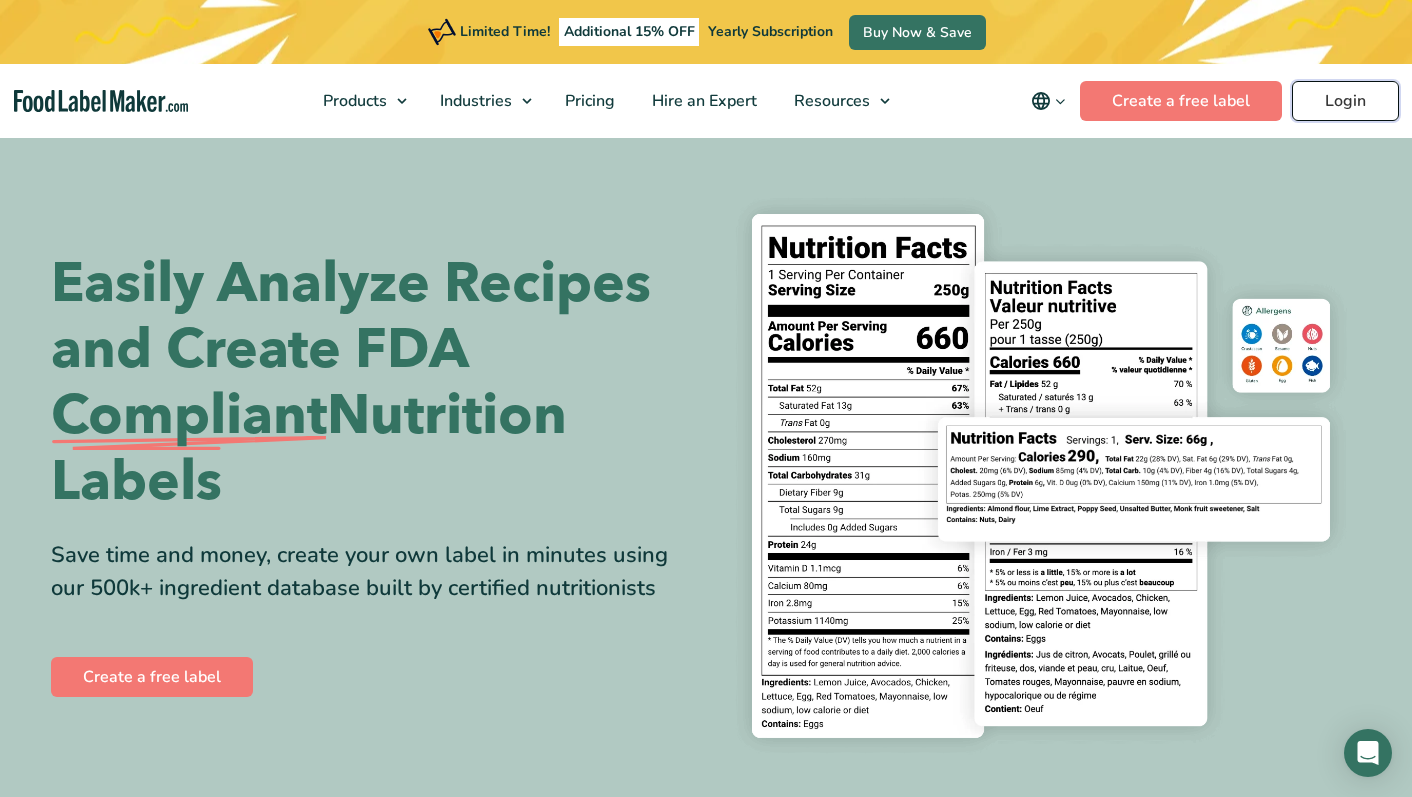 click on "Login" at bounding box center (1345, 101) 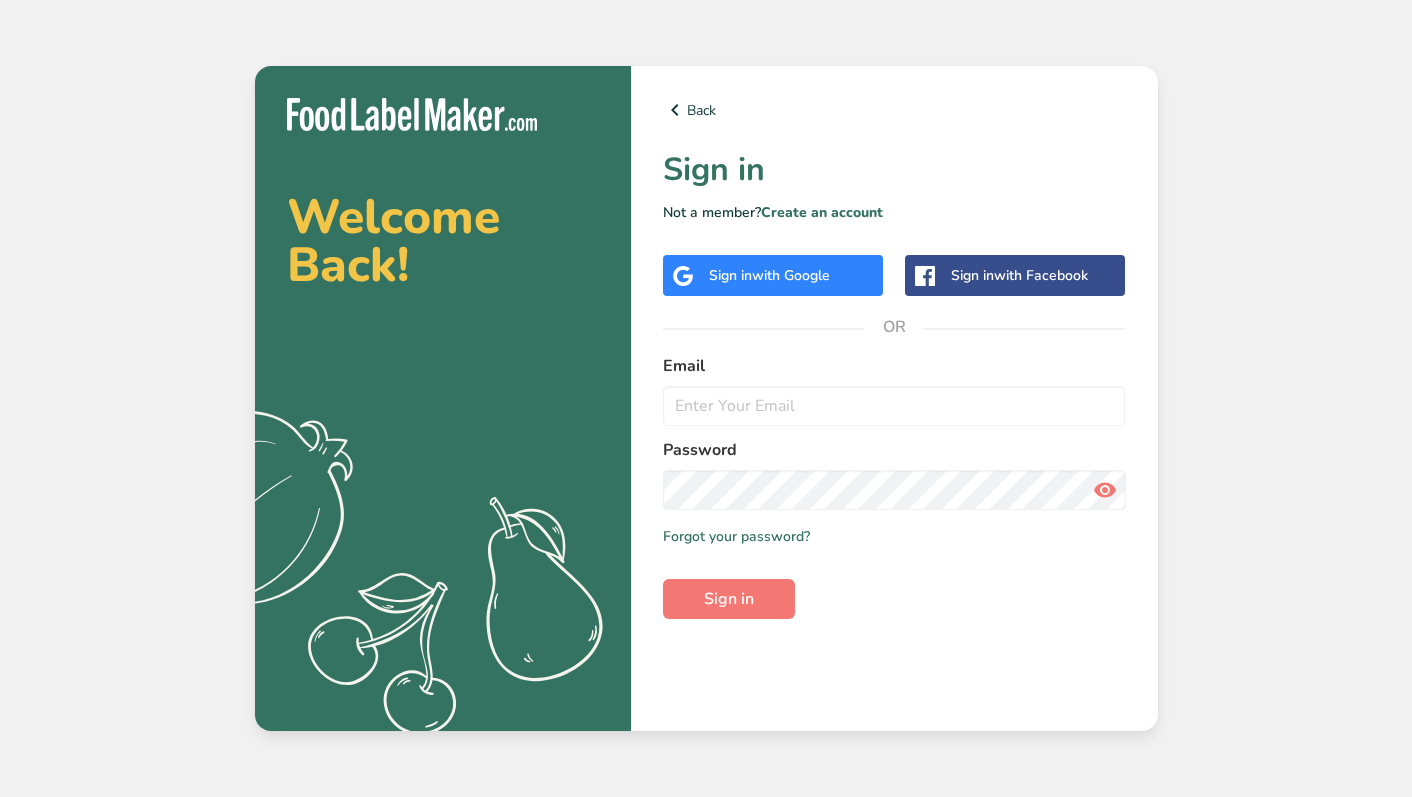 scroll, scrollTop: 0, scrollLeft: 0, axis: both 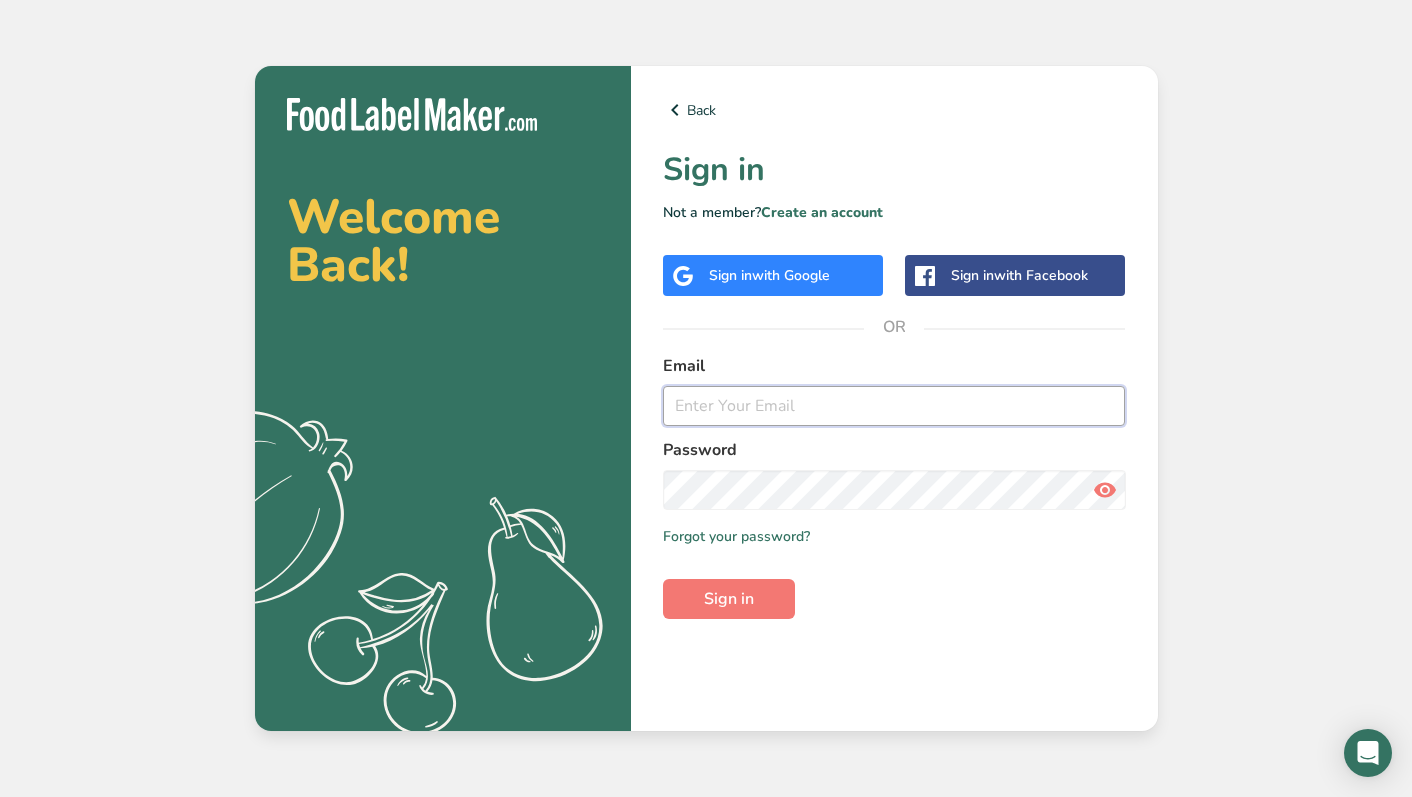 click at bounding box center (894, 406) 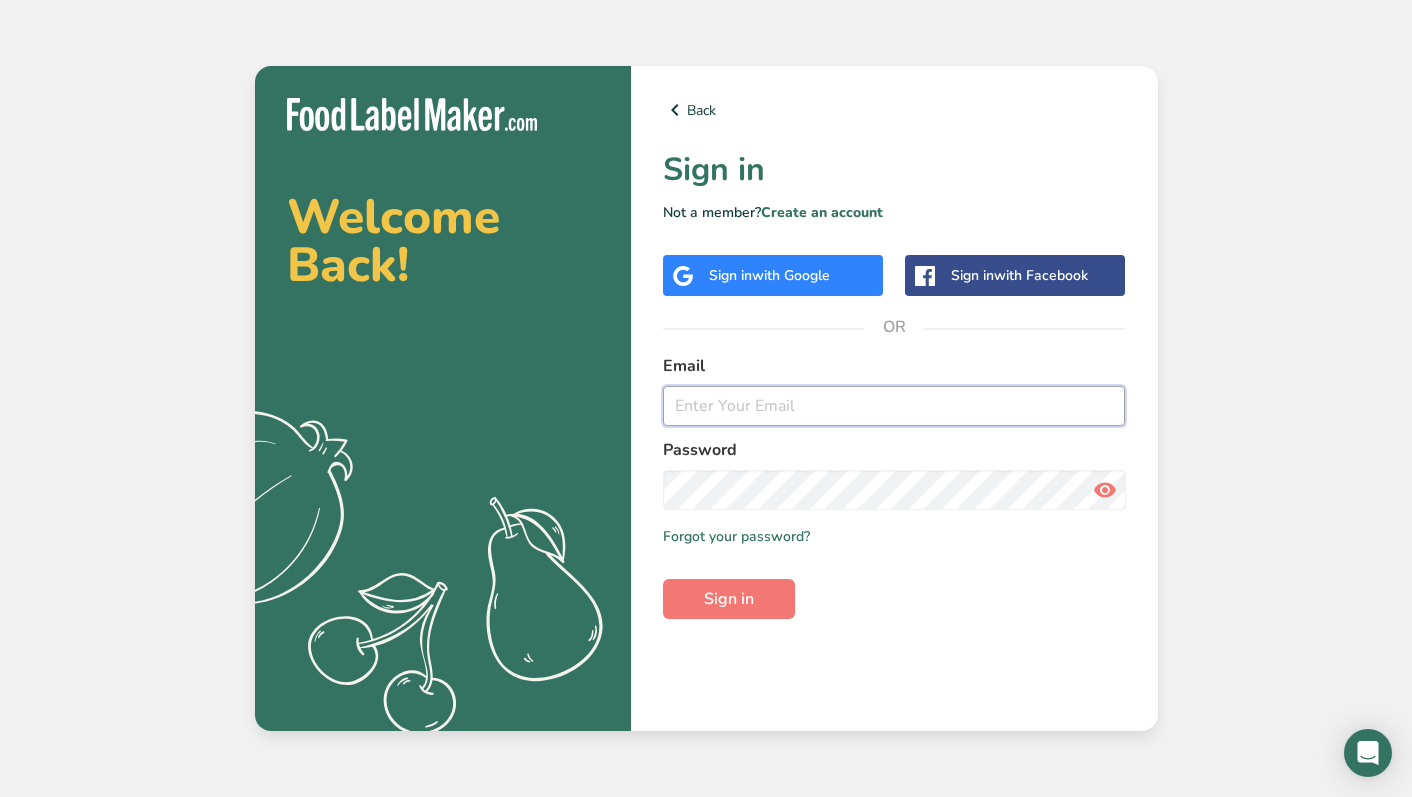 click at bounding box center [894, 406] 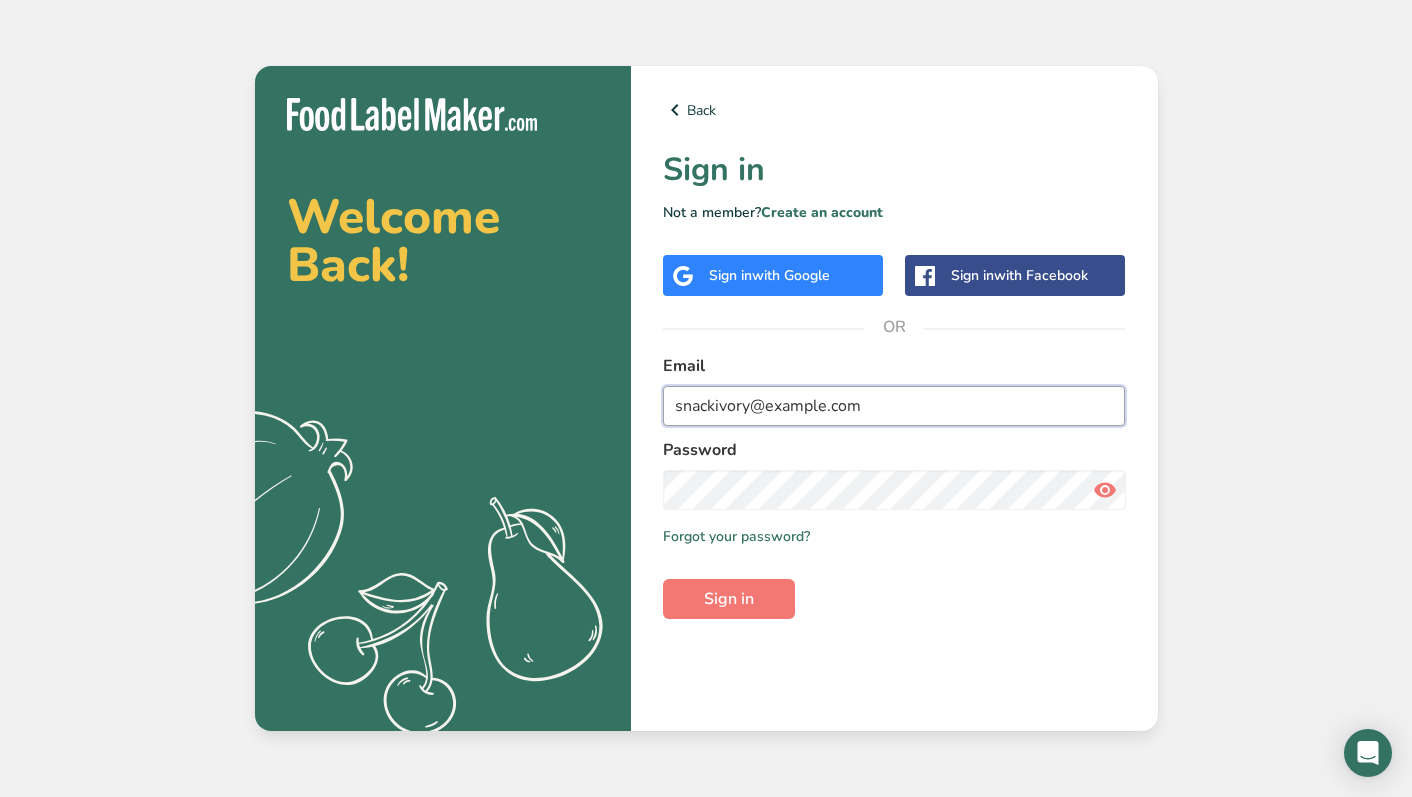 type on "snackivory@gmail.com" 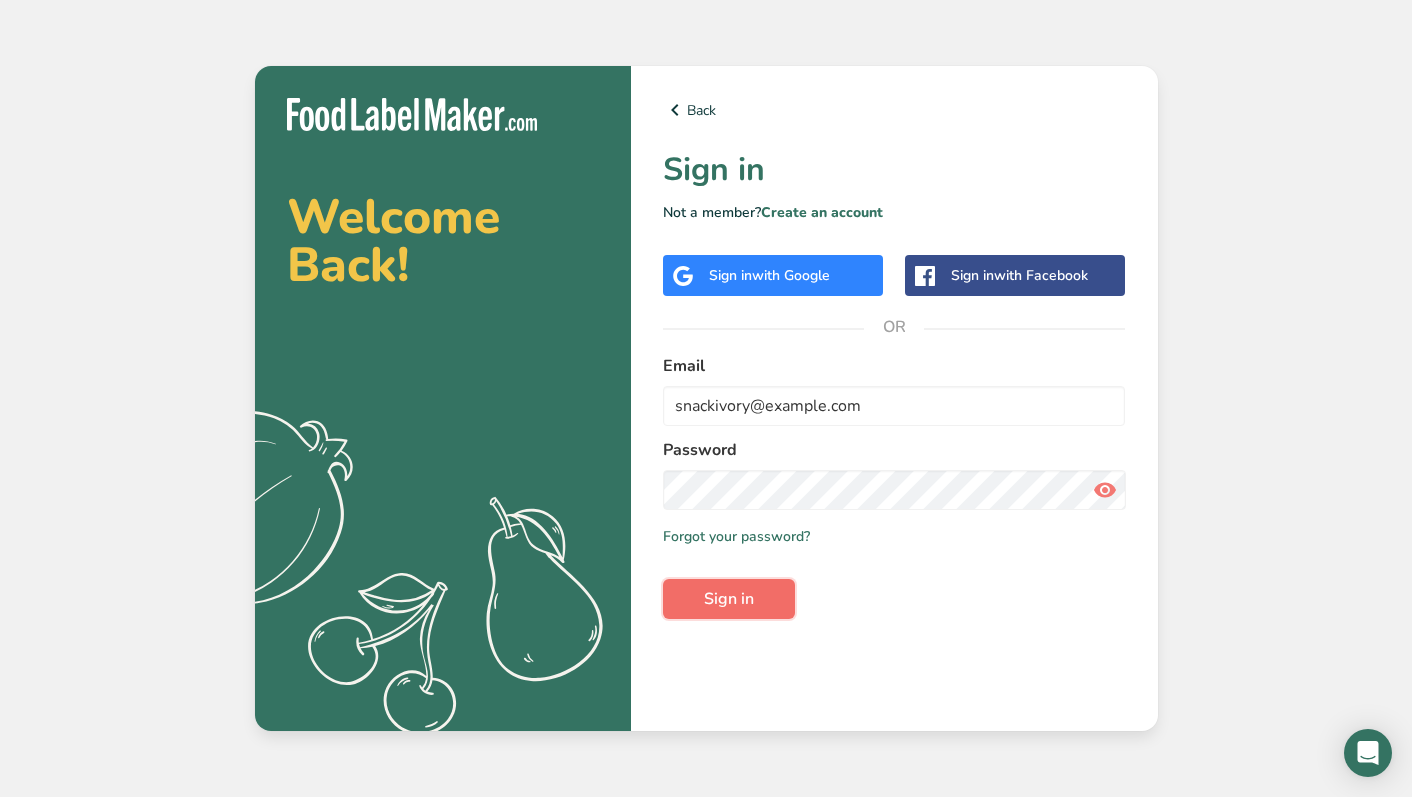 click on "Sign in" at bounding box center [729, 599] 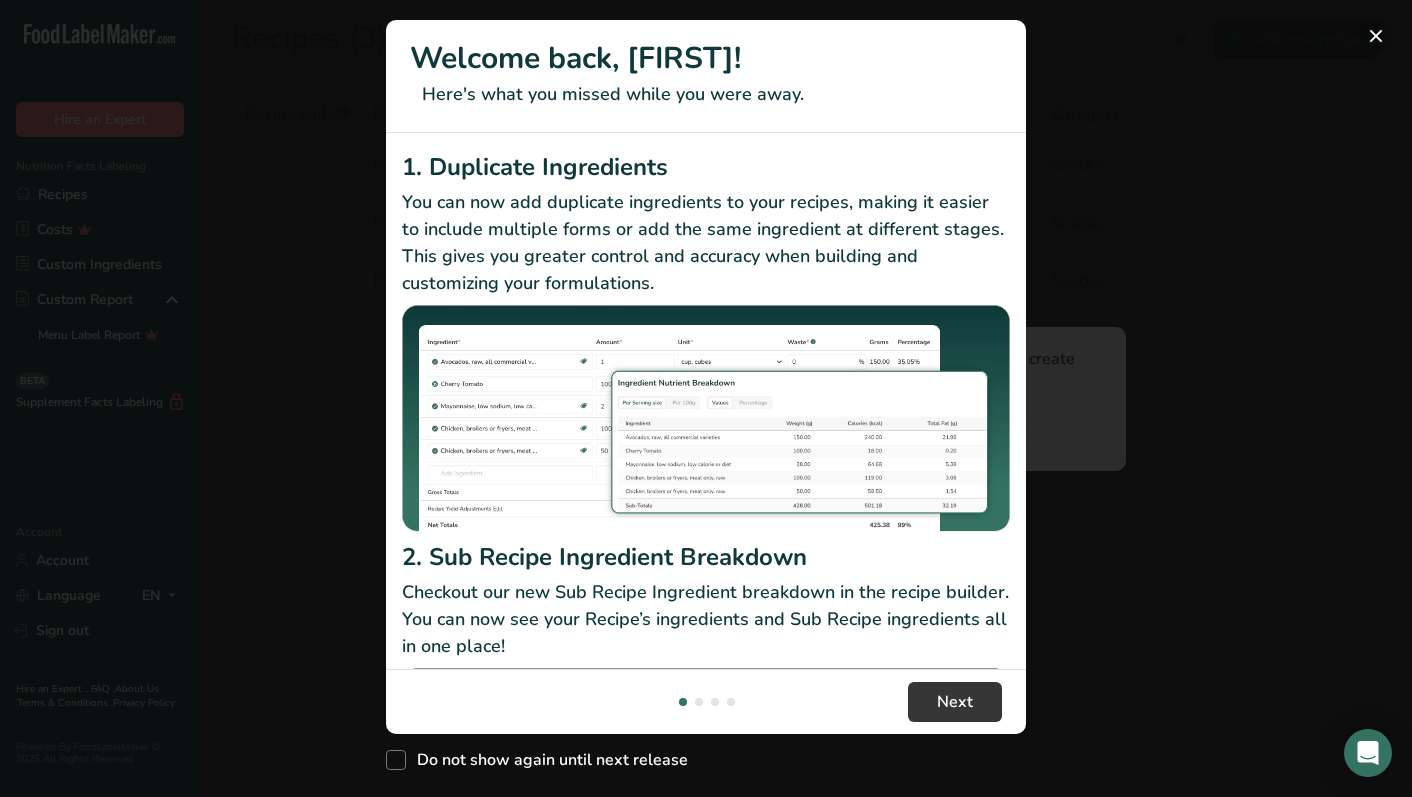 click at bounding box center (1376, 36) 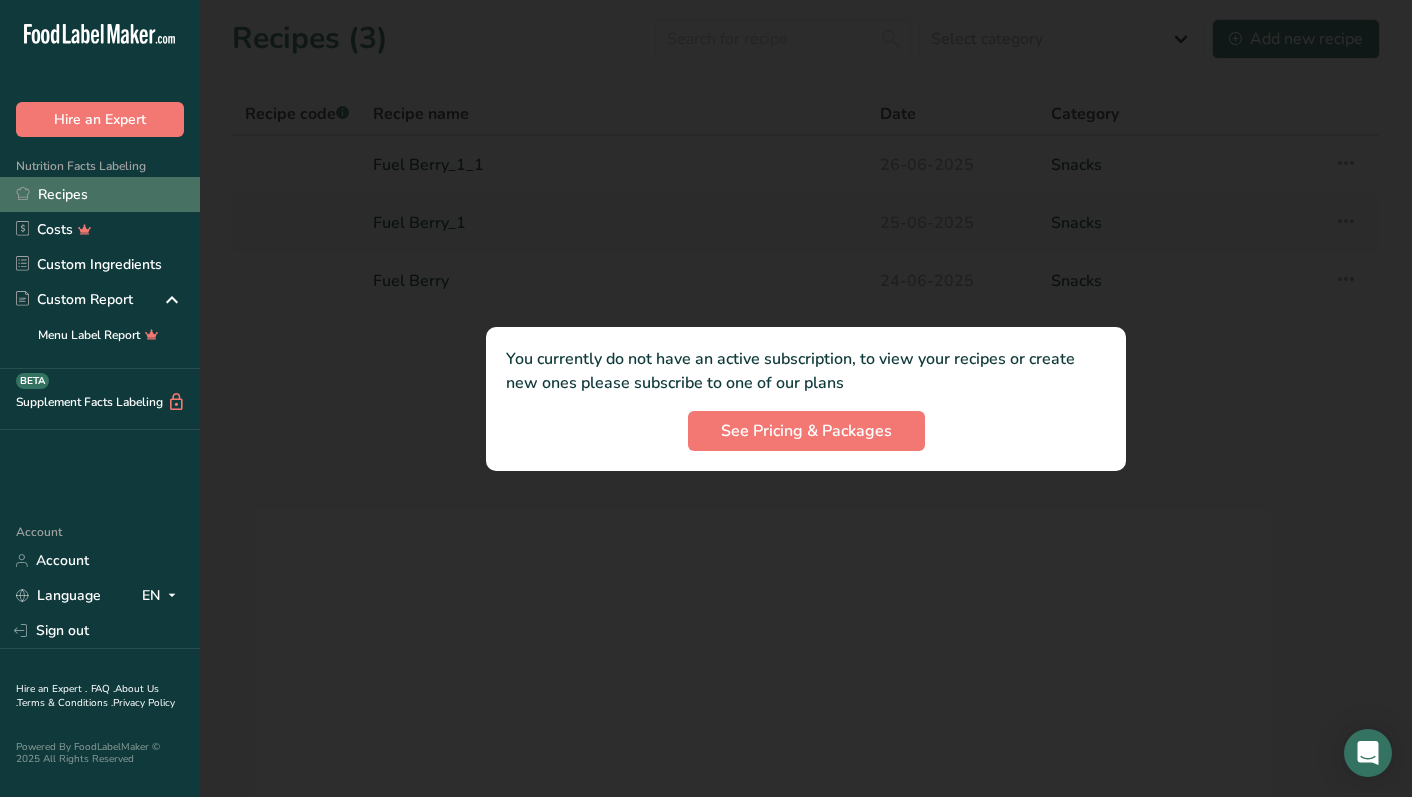 click on "Recipes" at bounding box center (100, 194) 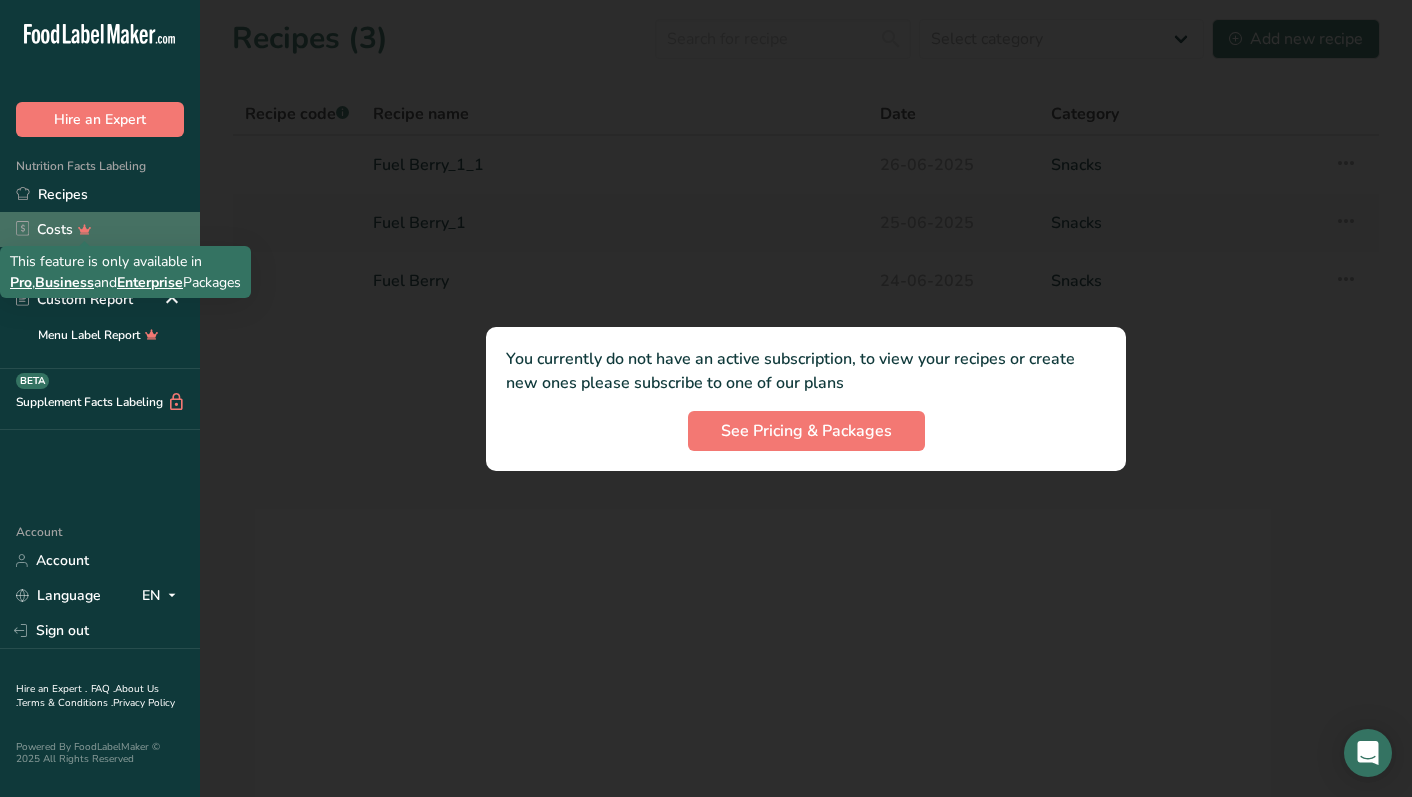 click 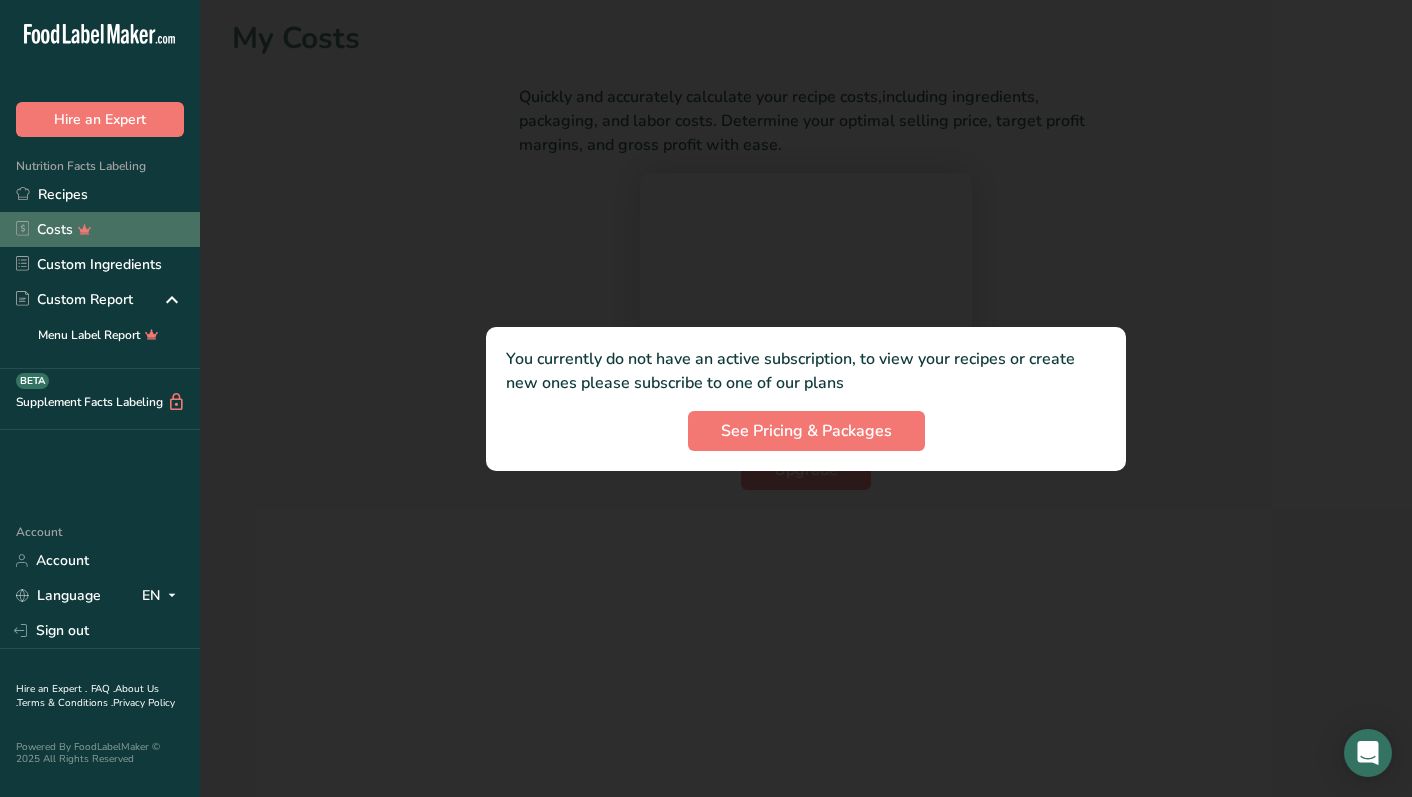 click on "Costs" at bounding box center [100, 229] 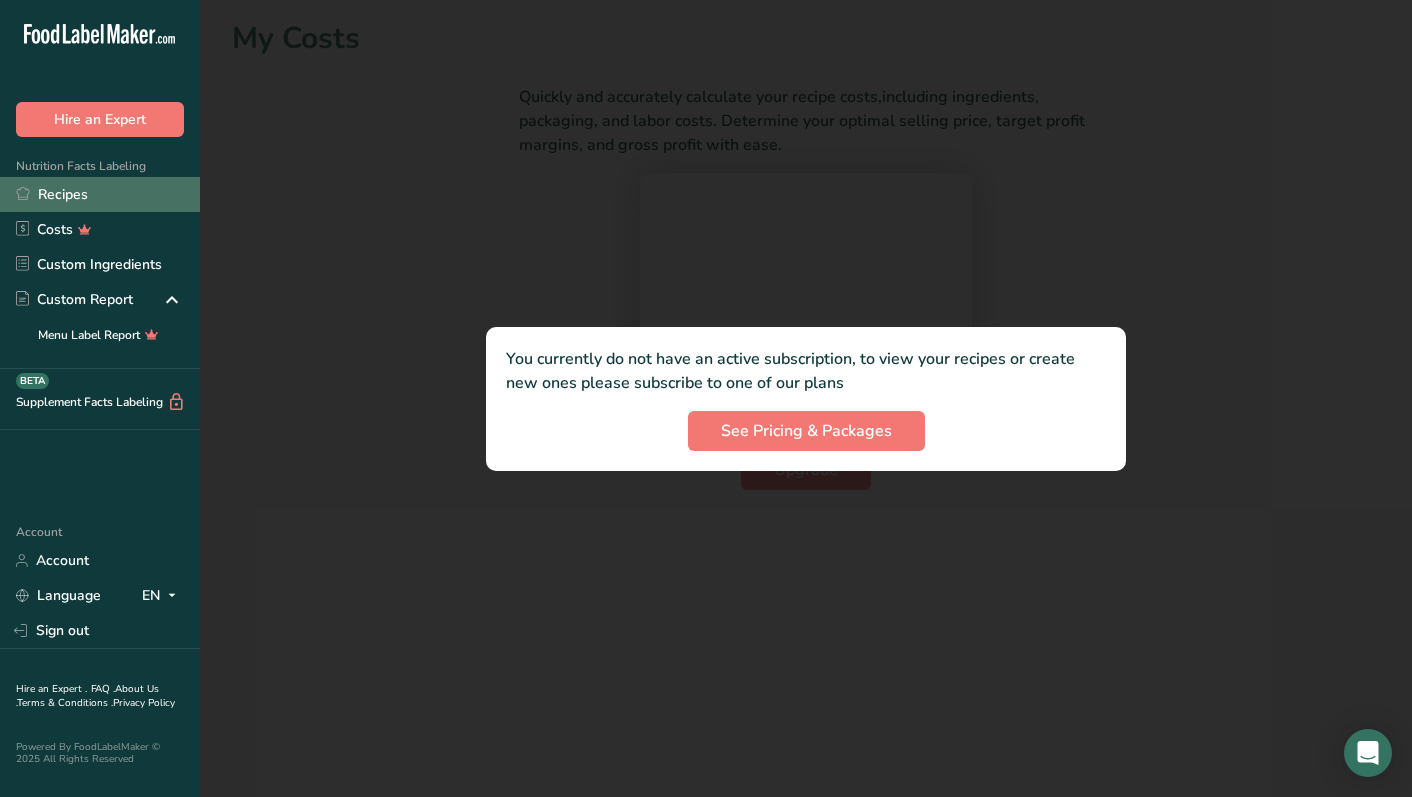 click on "Recipes" at bounding box center [100, 194] 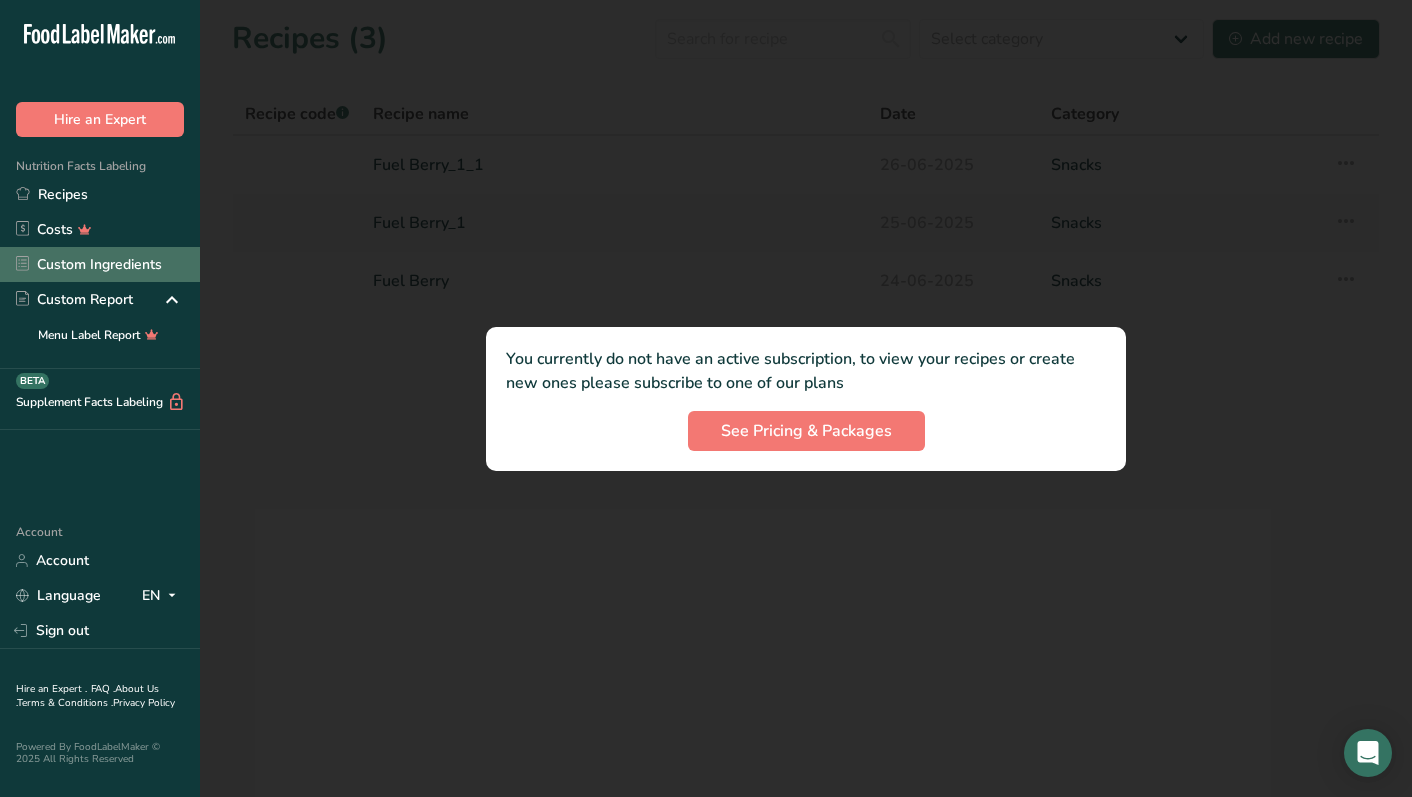 click on "Custom Ingredients" at bounding box center (100, 264) 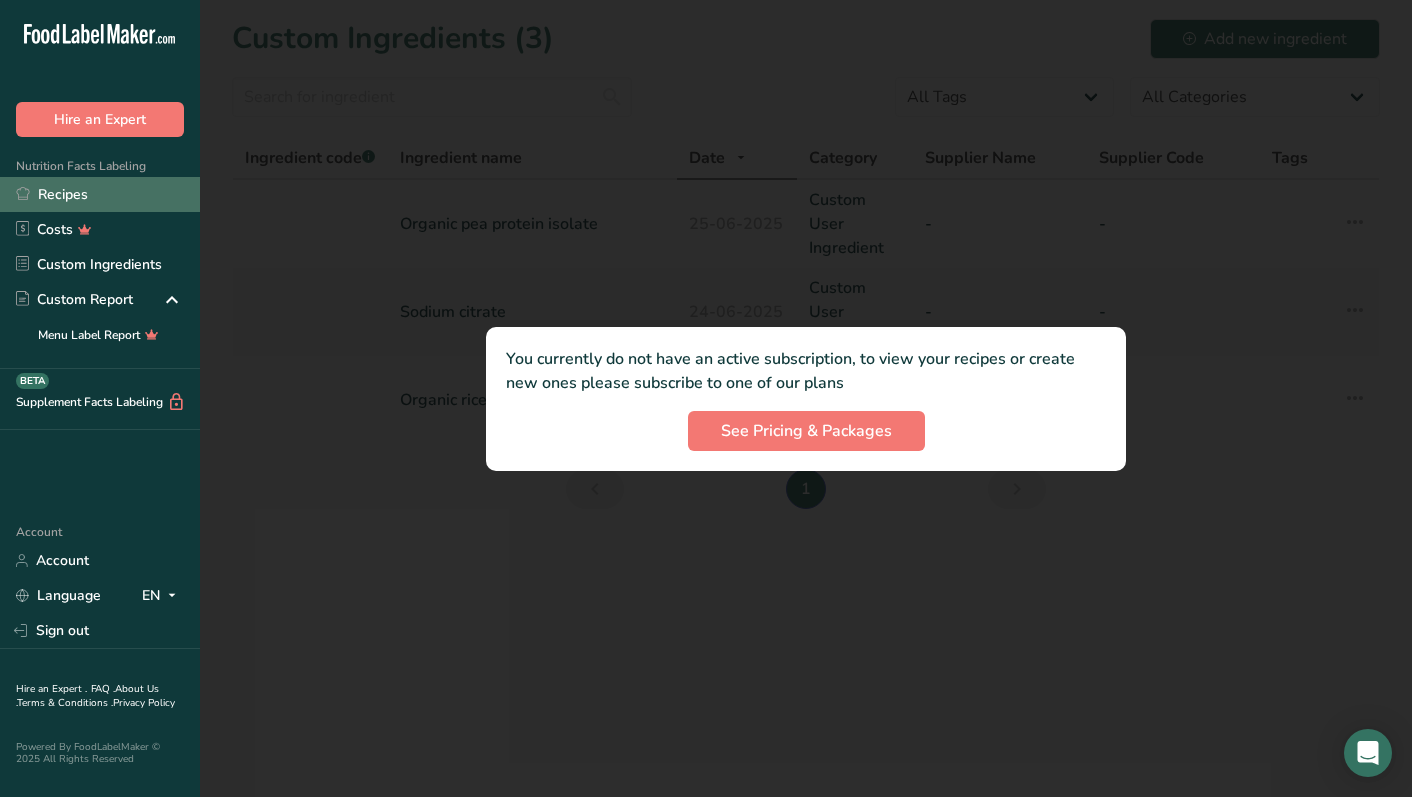 click on "Recipes" at bounding box center (100, 194) 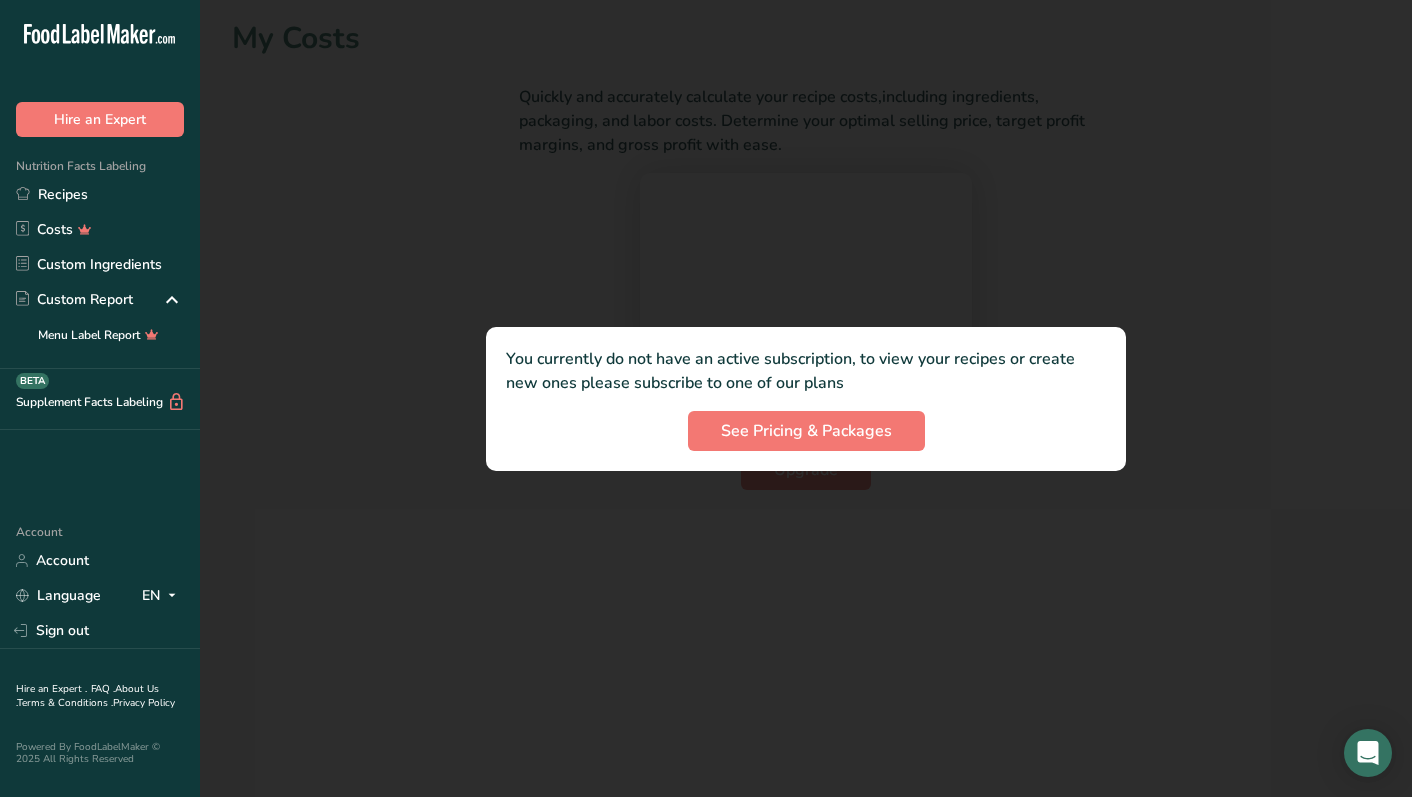 click 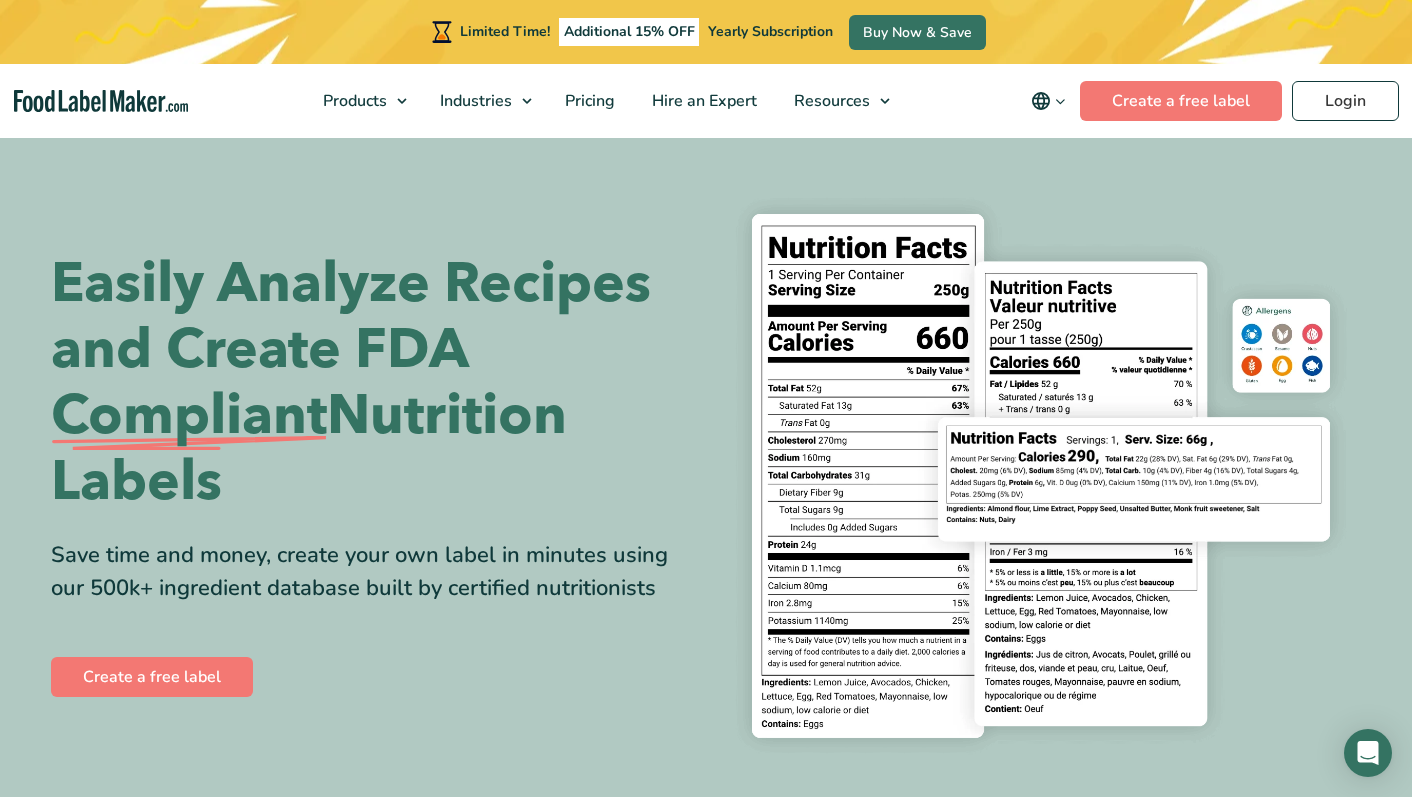 scroll, scrollTop: 0, scrollLeft: 0, axis: both 